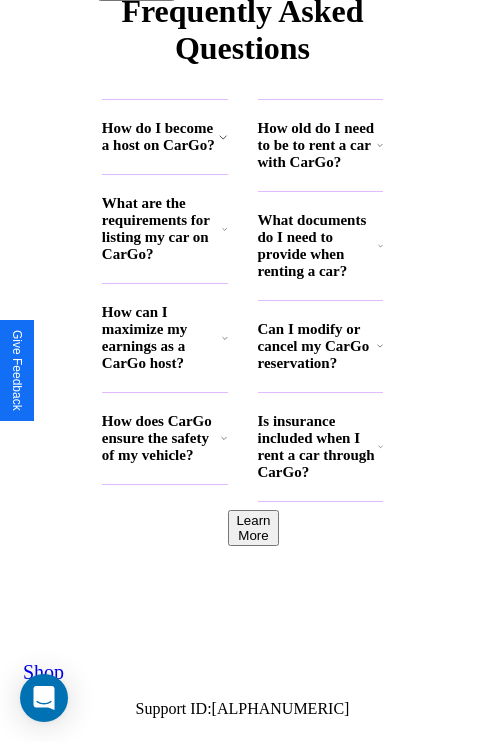 scroll, scrollTop: 2423, scrollLeft: 0, axis: vertical 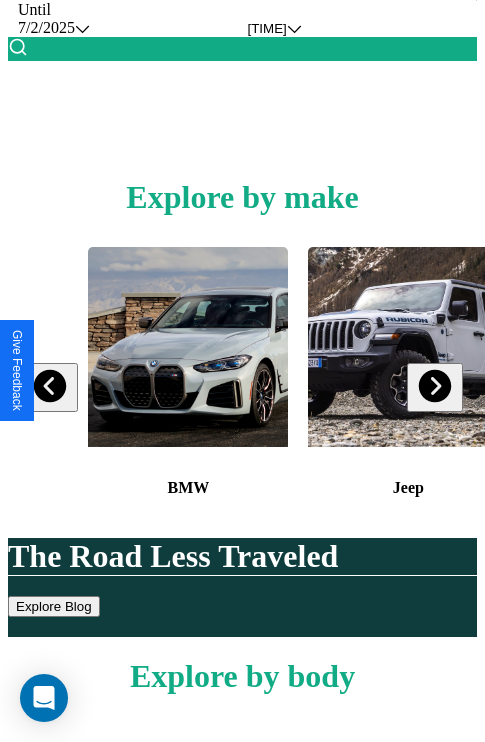click at bounding box center (50, 386) 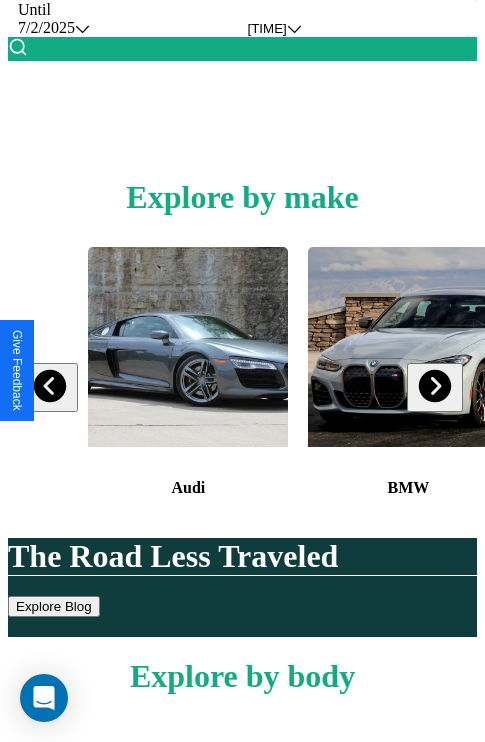 click at bounding box center (434, 386) 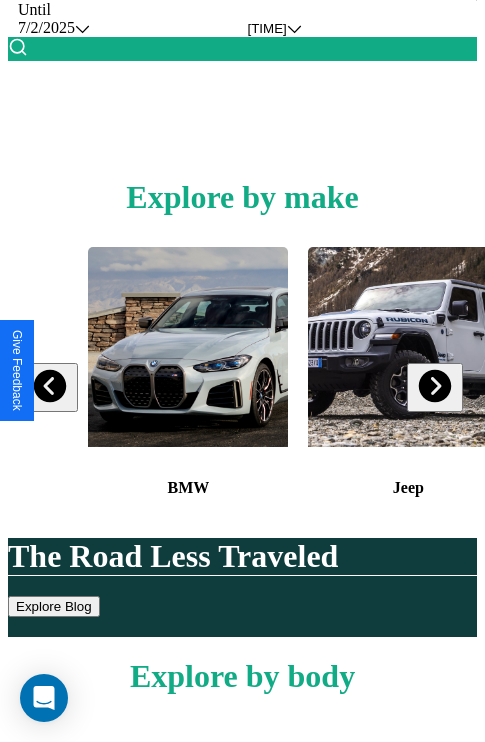 click at bounding box center [434, 386] 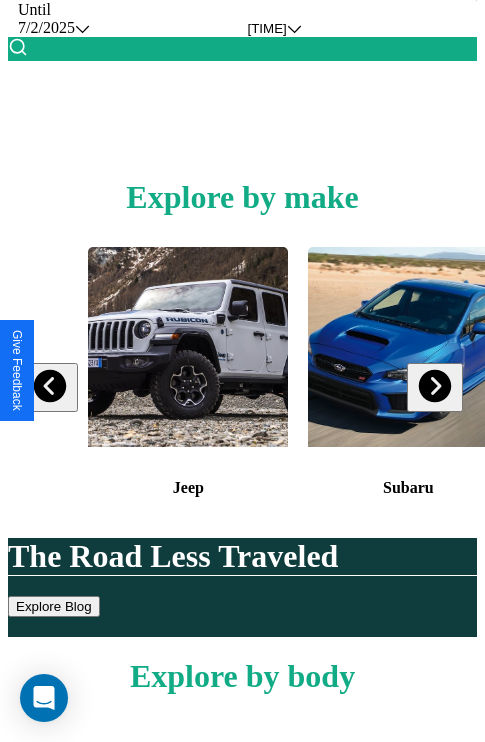 click at bounding box center [50, 386] 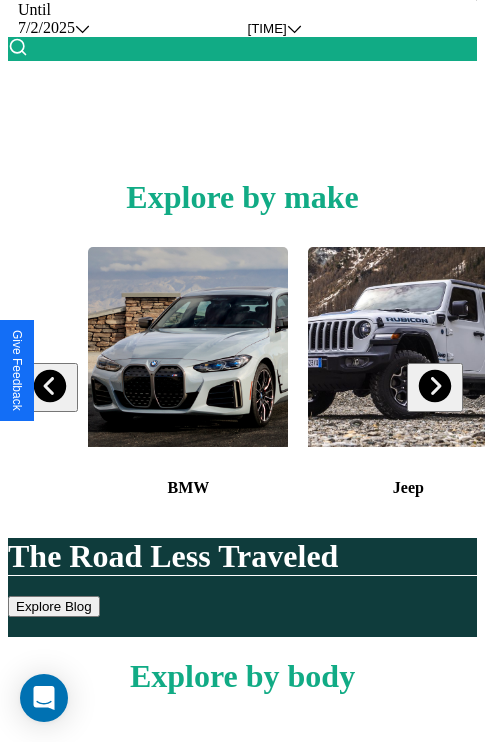 click at bounding box center [434, 386] 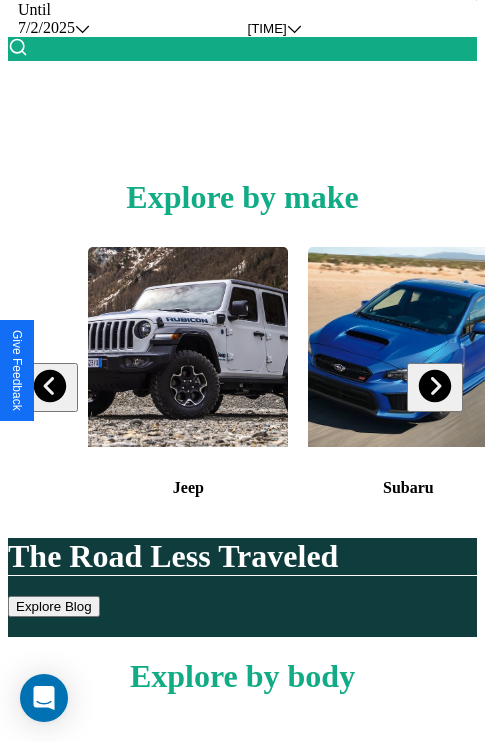 click at bounding box center (434, 386) 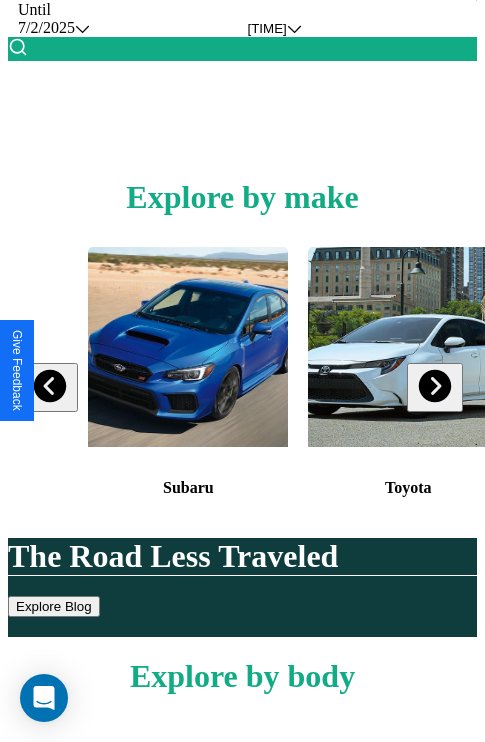 click at bounding box center [434, 386] 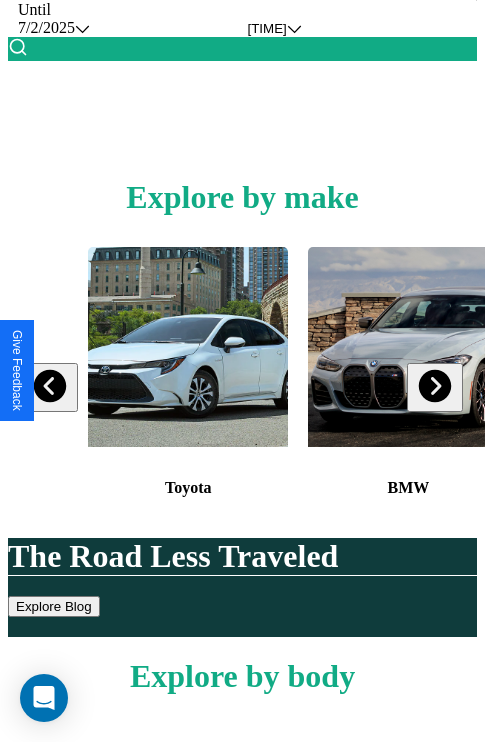 click at bounding box center [434, 386] 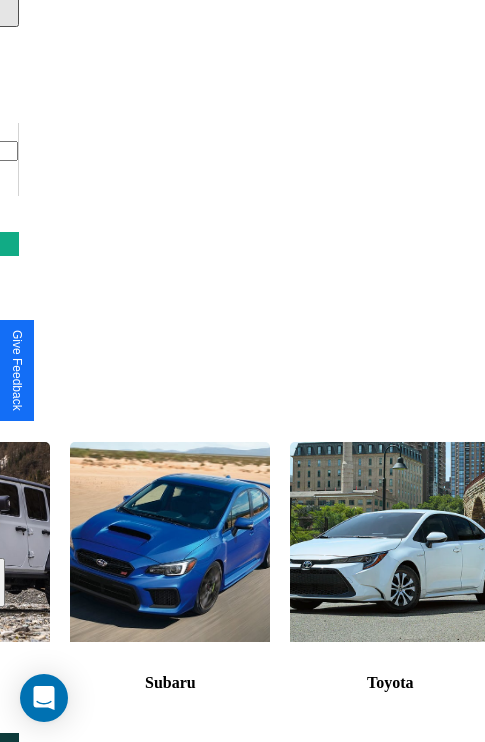 click at bounding box center [390, 542] 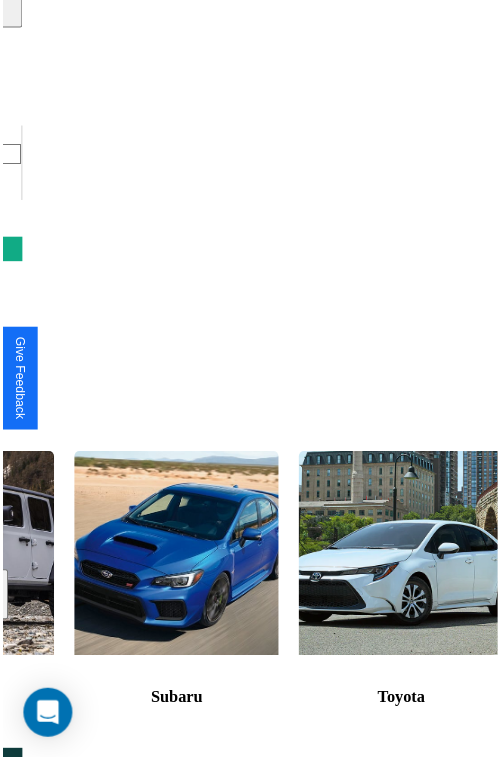 scroll, scrollTop: 0, scrollLeft: 0, axis: both 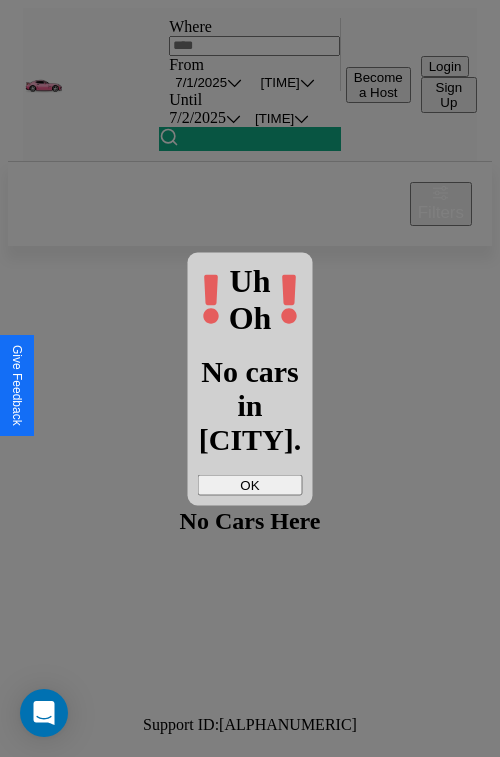 click on "OK" at bounding box center [250, 484] 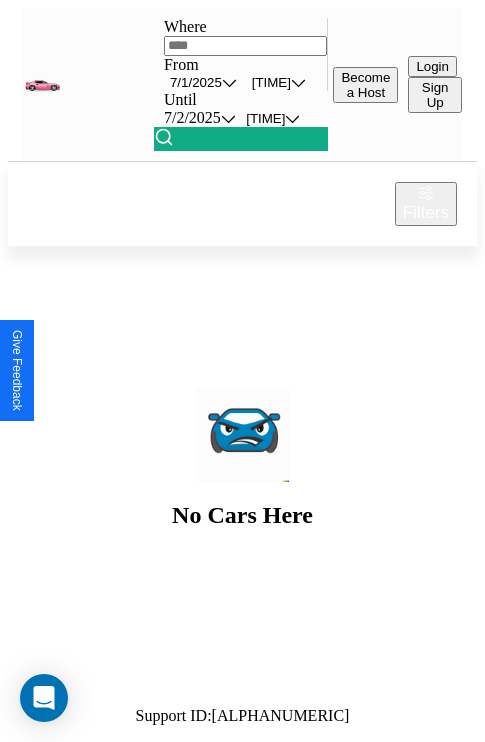 click at bounding box center (246, 46) 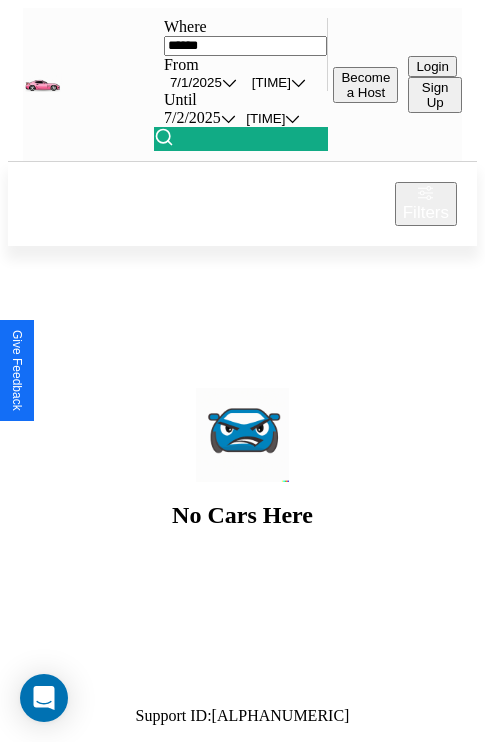 type on "******" 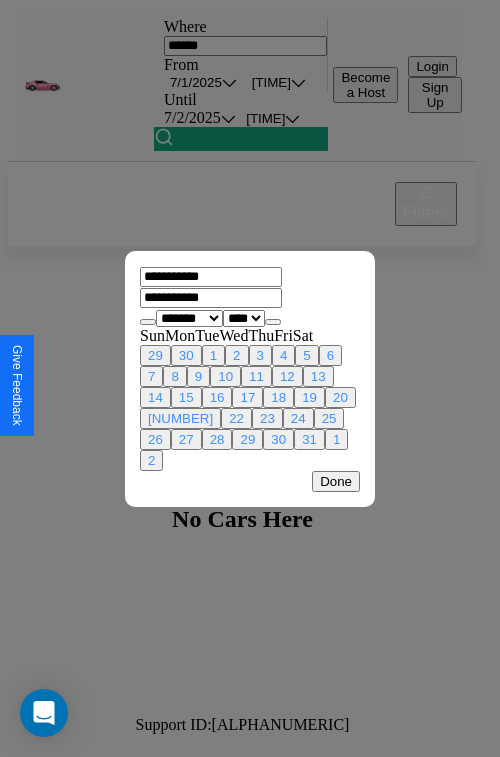 click on "**********" at bounding box center (189, 318) 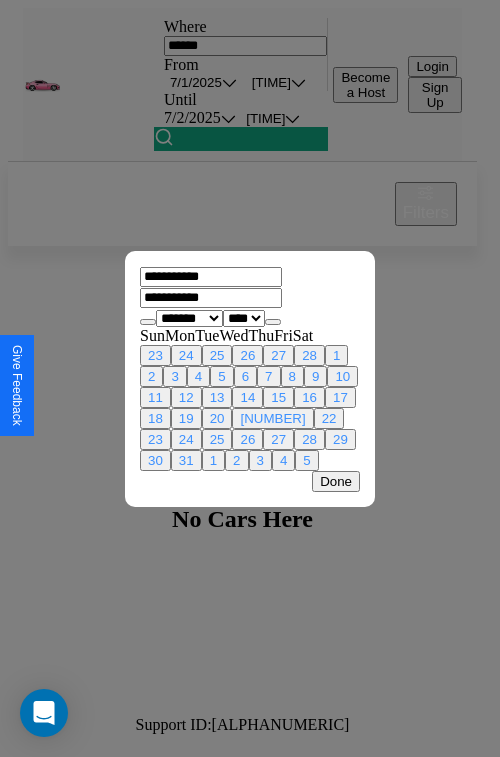 click on "**** **** **** **** **** **** **** **** **** **** **** **** **** **** **** **** **** **** **** **** **** **** **** **** **** **** **** **** **** **** **** **** **** **** **** **** **** **** **** **** **** **** **** **** **** **** **** **** **** **** **** **** **** **** **** **** **** **** **** **** **** **** **** **** **** **** **** **** **** **** **** **** **** **** **** **** **** **** **** **** **** **** **** **** **** **** **** **** **** **** **** **** **** **** **** **** **** **** **** **** **** **** **** **** **** **** **** **** **** **** **** **** **** **** **** **** **** **** **** **** ****" at bounding box center (244, 318) 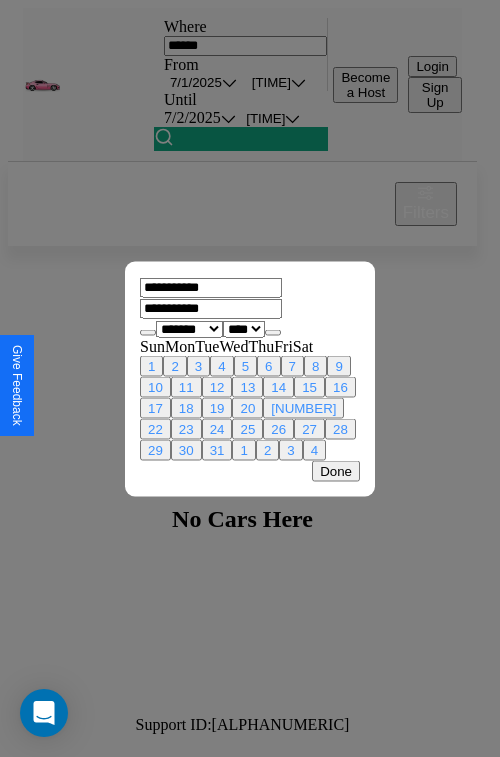 click on "3" at bounding box center (198, 365) 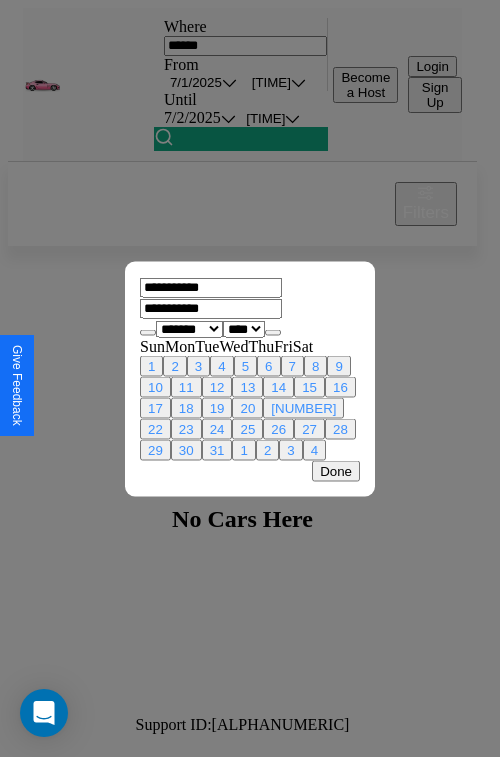 click on "11" at bounding box center [186, 386] 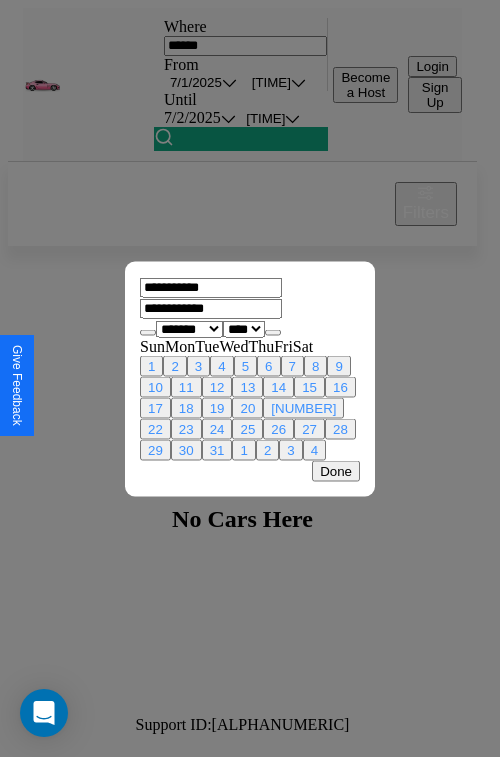 click on "Done" at bounding box center (336, 470) 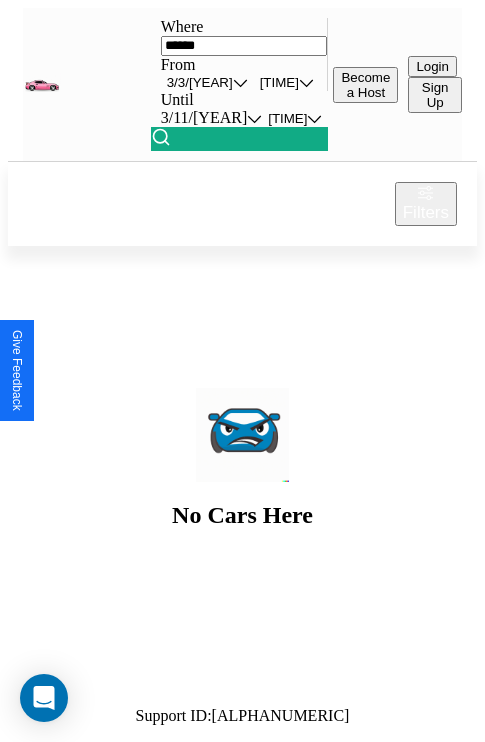 click on "[TIME]" at bounding box center [279, 82] 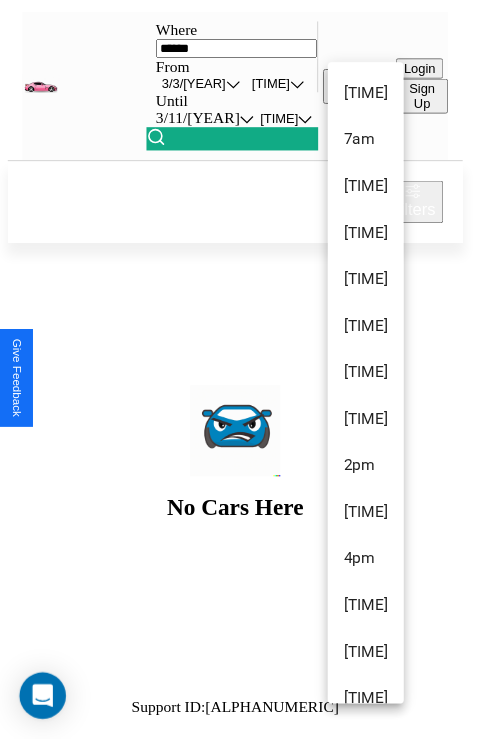 scroll, scrollTop: 115, scrollLeft: 0, axis: vertical 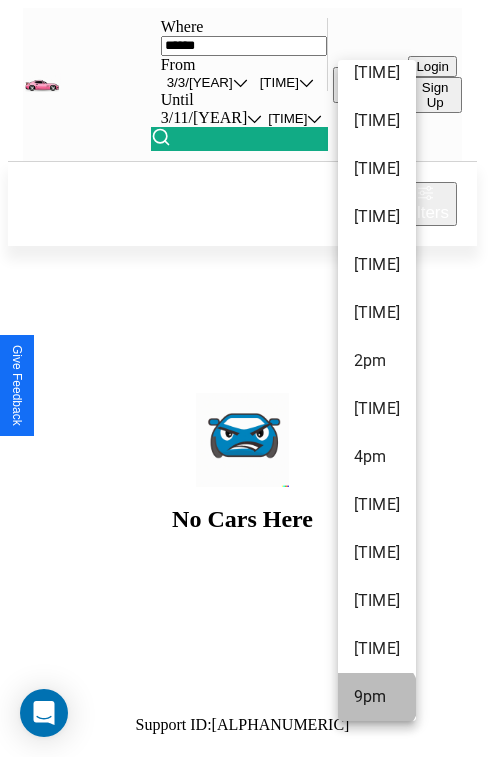click on "9pm" at bounding box center (377, 697) 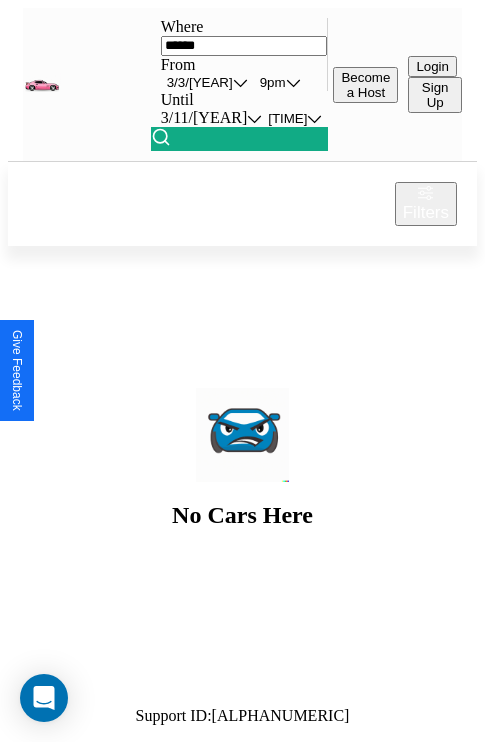 scroll, scrollTop: 0, scrollLeft: 100, axis: horizontal 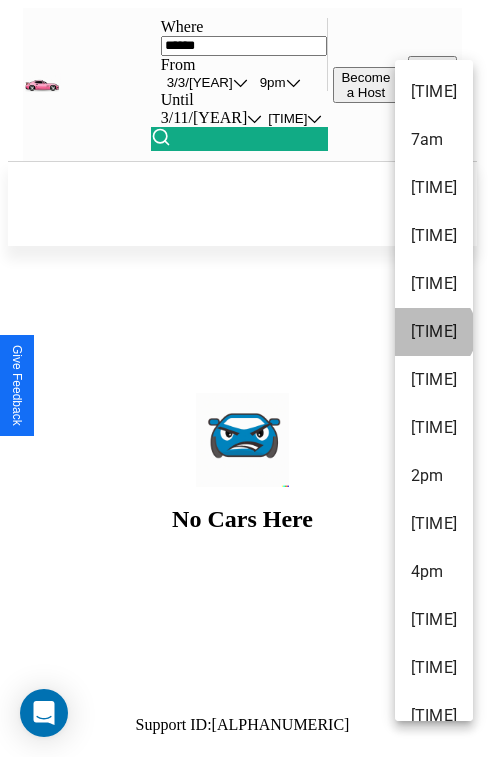 click on "[TIME]" at bounding box center (434, 332) 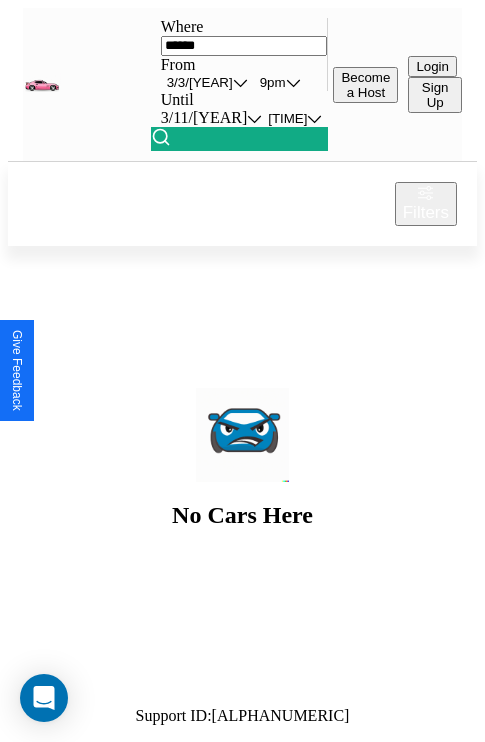 click at bounding box center (161, 137) 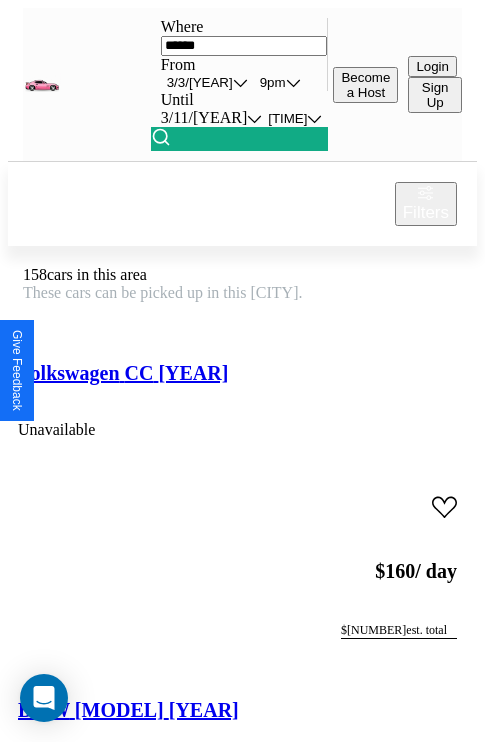scroll, scrollTop: 95, scrollLeft: 35, axis: both 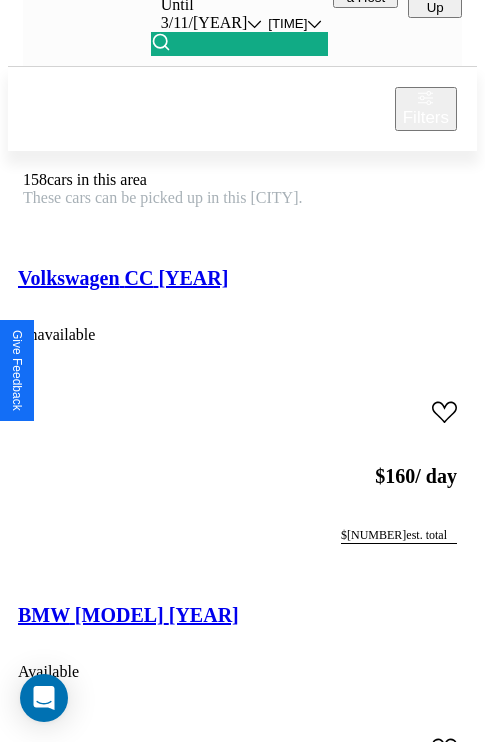 click on "Ferrari 488 GTS 2016" at bounding box center [127, 6344] 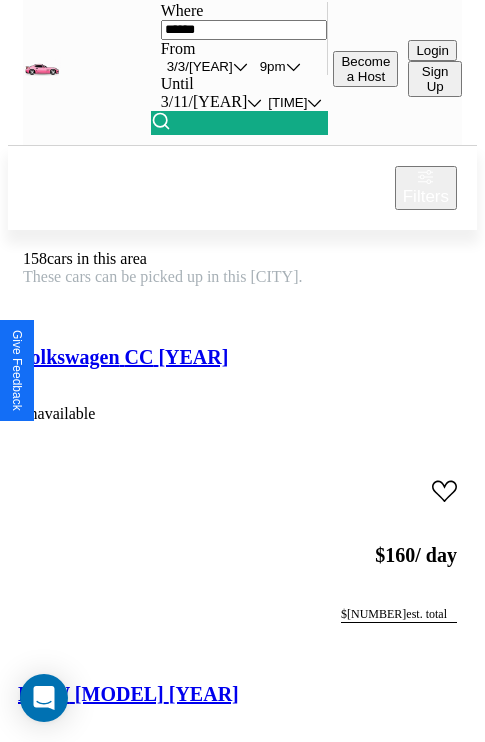 scroll, scrollTop: 0, scrollLeft: 35, axis: horizontal 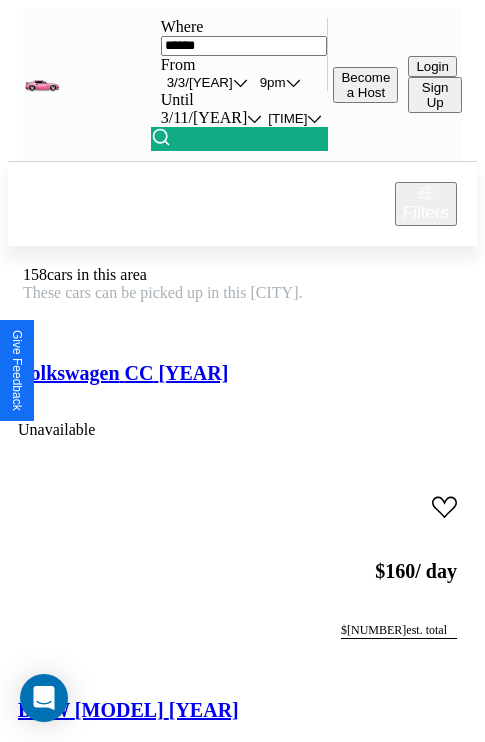 click on "Filters" at bounding box center (426, 213) 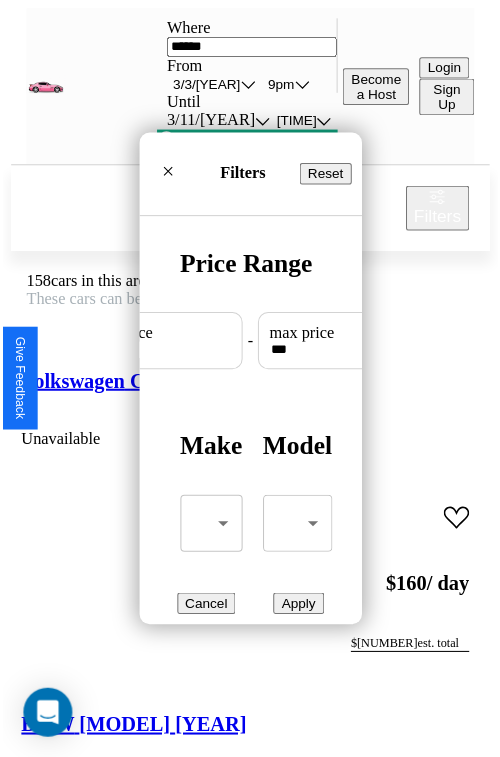 scroll, scrollTop: 59, scrollLeft: 0, axis: vertical 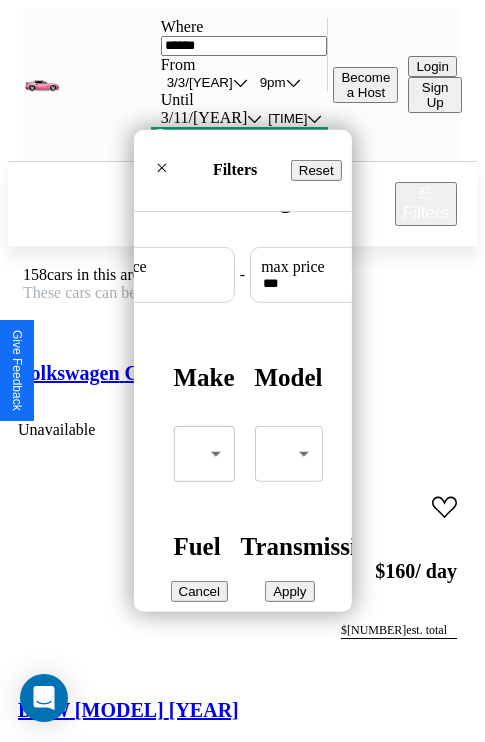 click on "CarGo Where ****** From [MONTH] / [DAY] / [YEAR] [TIME] Until [MONTH] / [DAY] / [YEAR] [TIME] Become a Host Login Sign Up [CITY] Filters [NUMBER]  cars in this area These cars can be picked up in this city. Volkswagen   CC   [YEAR] Unavailable $ [NUMBER]  / day $ [NUMBER]  est. total BMW   i7   [YEAR] Available $ [NUMBER]  / day $ [NUMBER]  est. total Infiniti   FX45   [YEAR] Available $ [NUMBER]  / day $ [NUMBER]  est. total Hyundai   Pony   [YEAR] Available $ [NUMBER]  / day $ [NUMBER]  est. total Jeep   Patriot   [YEAR] Available $ [NUMBER]  / day $ [NUMBER]  est. total Chevrolet   Silverado LTD   [YEAR] Available $ [NUMBER]  / day $ [NUMBER]  est. total Chrysler   Imperial   [YEAR] Available $ [NUMBER]  / day $ [NUMBER]  est. total Infiniti   G35   [YEAR] Available $ [NUMBER]  / day $ [NUMBER]  est. total Volkswagen   Touareg   [YEAR] Available $ [NUMBER]  / day $ [NUMBER]  est. total Toyota   Tacoma   [YEAR] Available $ [NUMBER]  / day $ [NUMBER]  est. total BMW   330e   [YEAR] Available $ [NUMBER]  / day $ [NUMBER]  est. total Lexus   LC   [YEAR] Available $ [NUMBER]  / day $ [NUMBER]  est. total Toyota   bZ4X   [YEAR] Available $ [NUMBER]  / day $ [NUMBER]  est. total Maserati   Merak   $ $" at bounding box center (242, 26813) 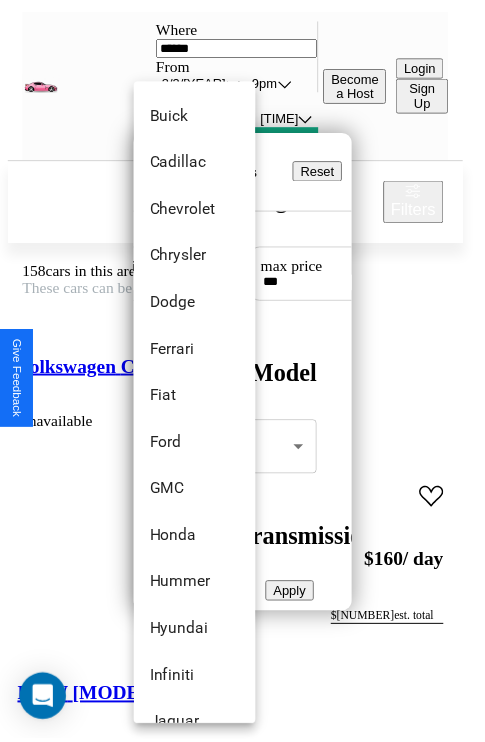 scroll, scrollTop: 614, scrollLeft: 0, axis: vertical 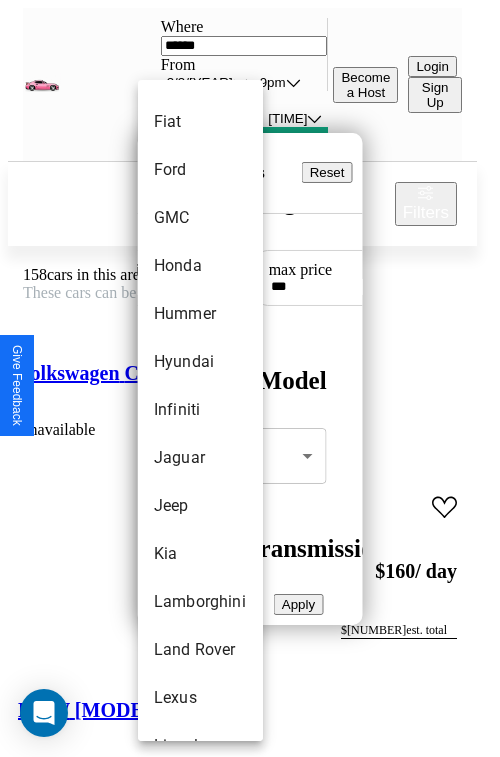 click on "Infiniti" at bounding box center [200, 410] 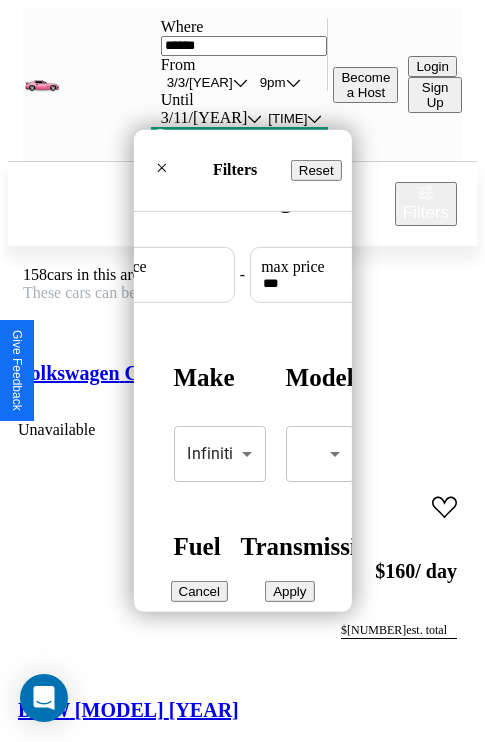 click on "Apply" at bounding box center [289, 591] 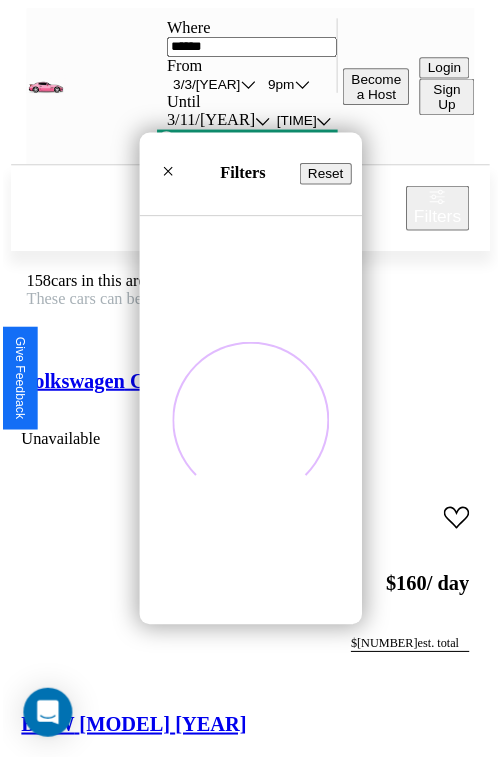 scroll, scrollTop: 0, scrollLeft: 0, axis: both 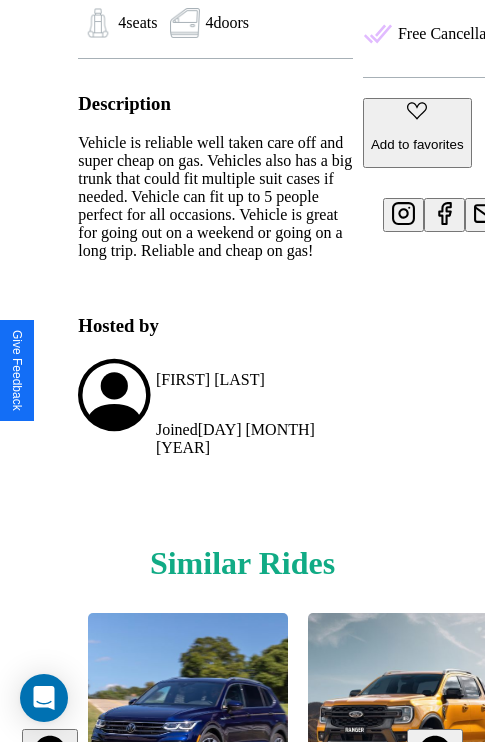 click at bounding box center [434, 752] 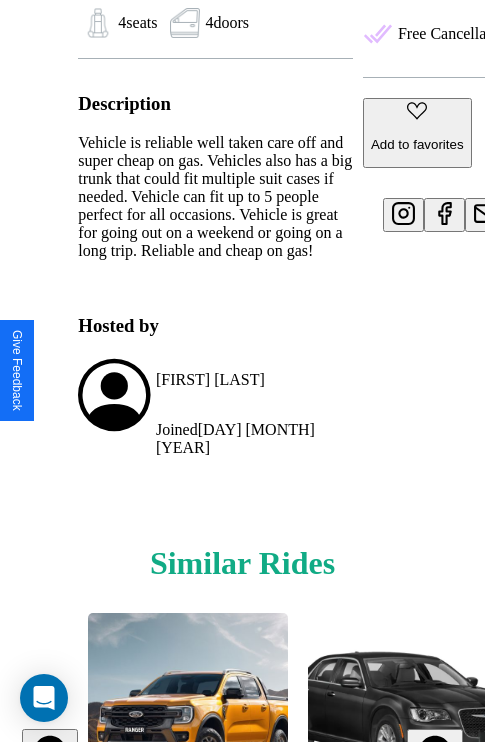 click at bounding box center [434, 752] 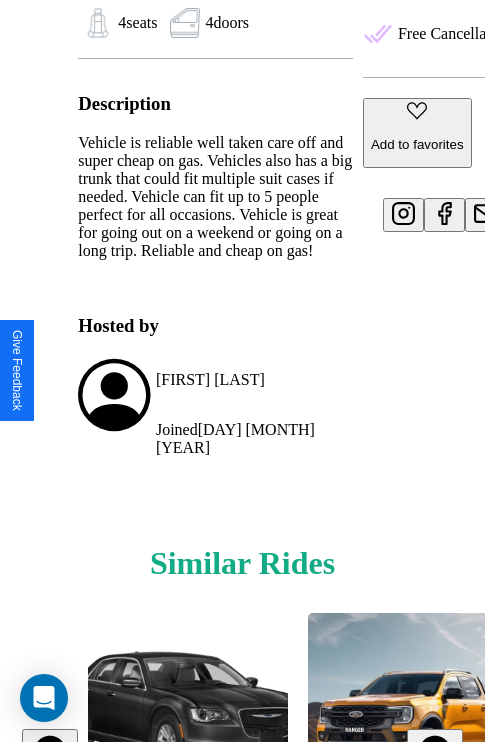 click at bounding box center [50, 752] 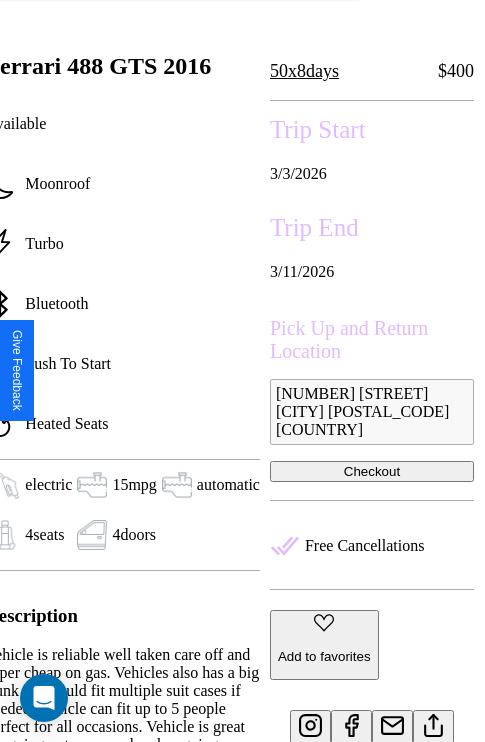 scroll, scrollTop: 458, scrollLeft: 96, axis: both 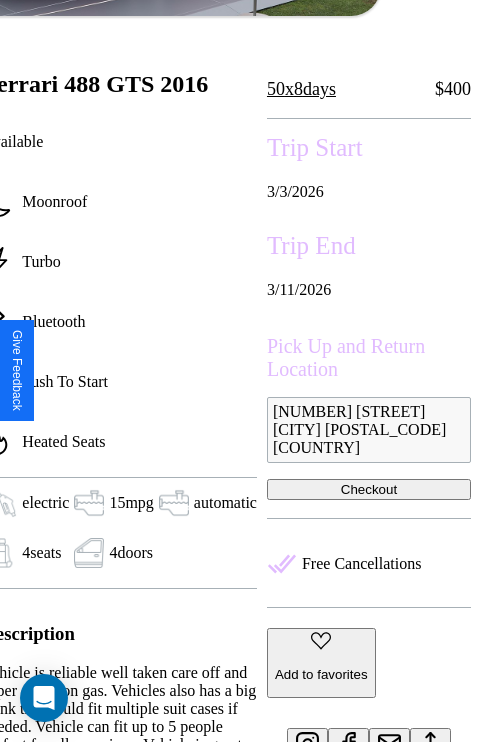 click on "Checkout" at bounding box center (369, 489) 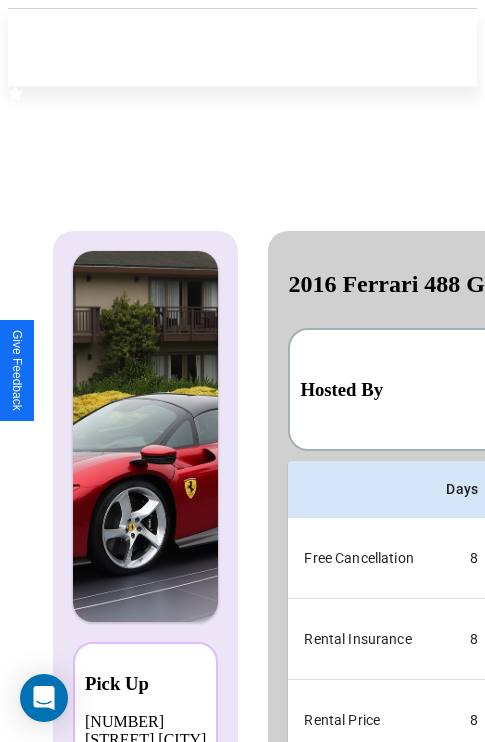 scroll, scrollTop: 0, scrollLeft: 378, axis: horizontal 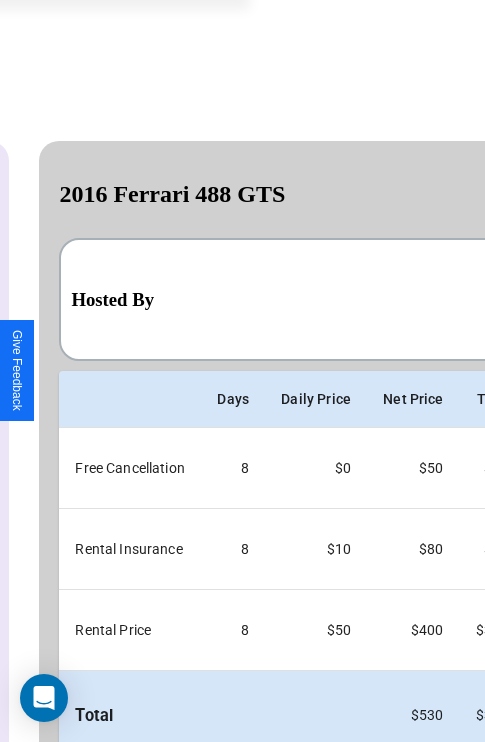 click on "Back" at bounding box center [156, 799] 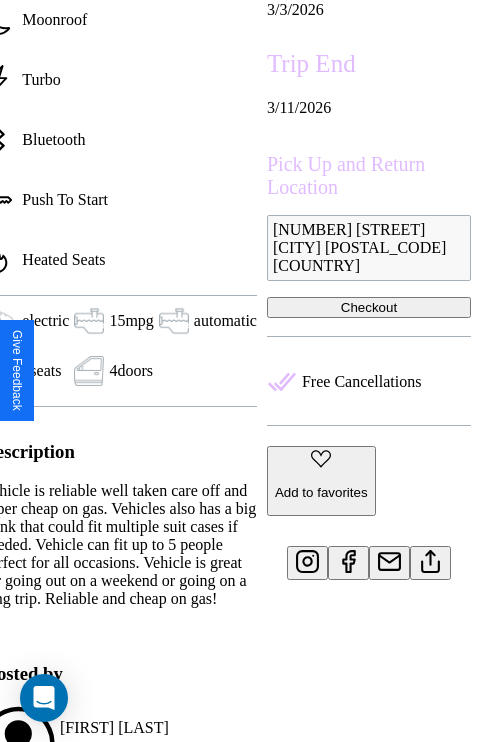 scroll, scrollTop: 669, scrollLeft: 96, axis: both 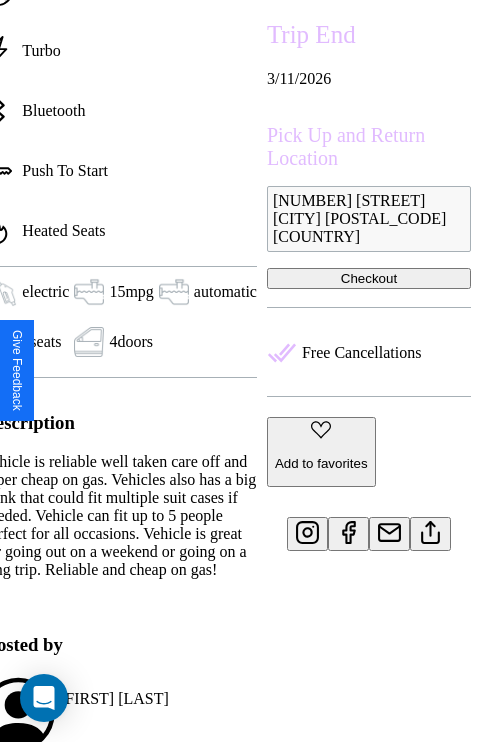 click at bounding box center [430, 529] 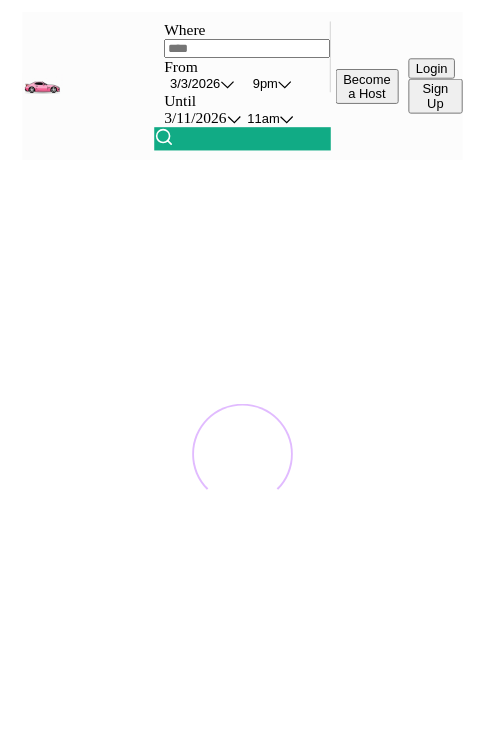 scroll, scrollTop: 0, scrollLeft: 0, axis: both 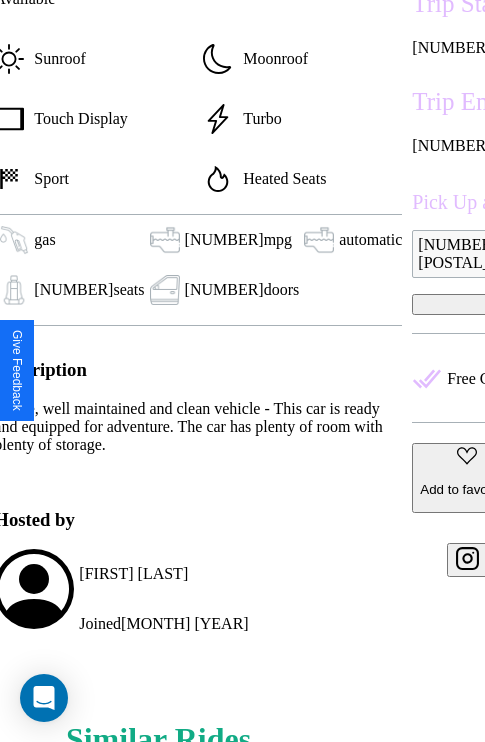 click on "Add to favorites" at bounding box center [466, 489] 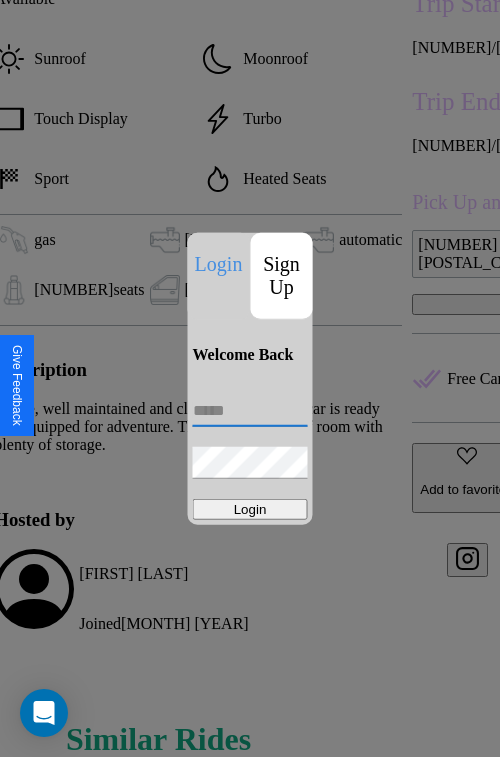 click at bounding box center [250, 411] 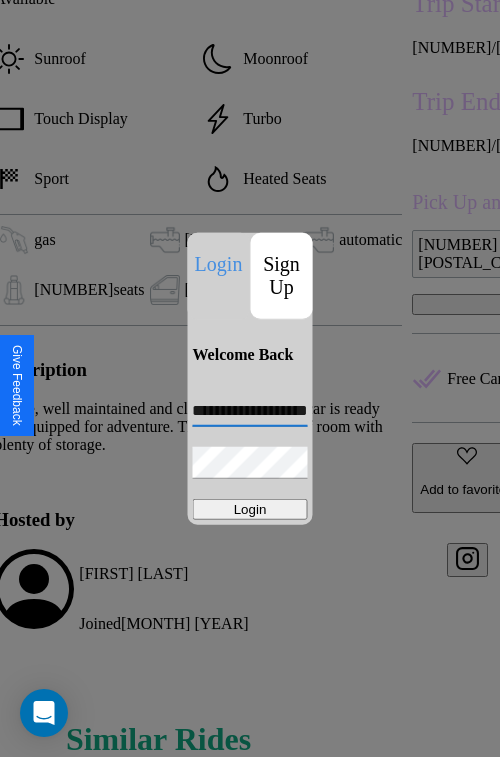 scroll, scrollTop: 0, scrollLeft: 50, axis: horizontal 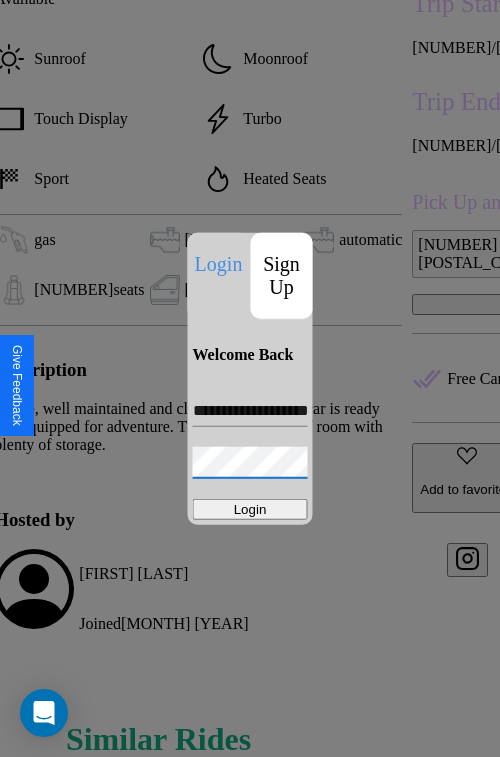 click on "Login" at bounding box center [250, 509] 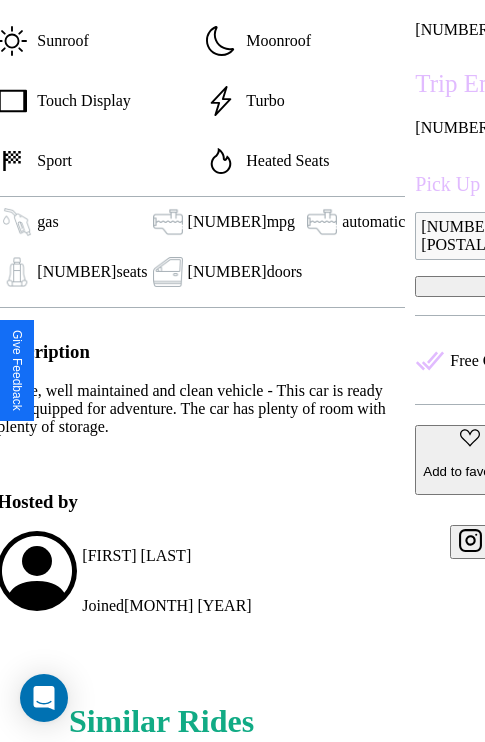scroll, scrollTop: 988, scrollLeft: 30, axis: both 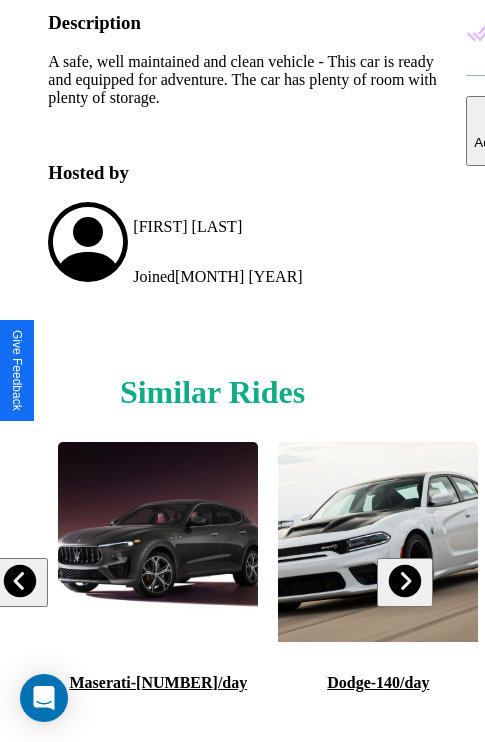 click at bounding box center [20, 581] 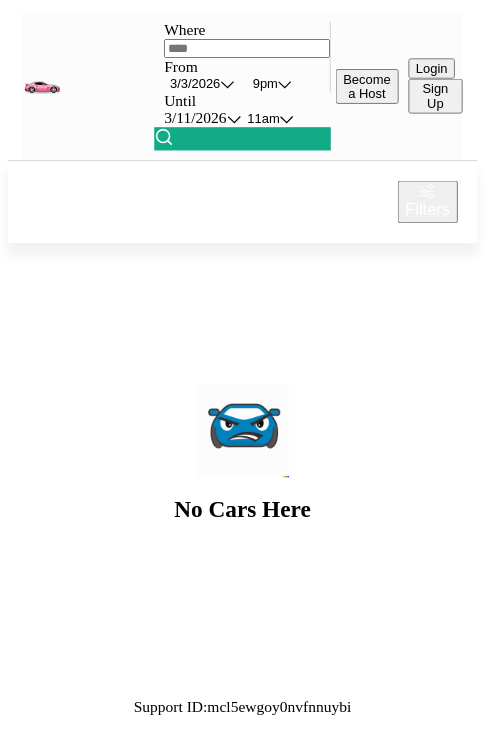 scroll, scrollTop: 0, scrollLeft: 0, axis: both 